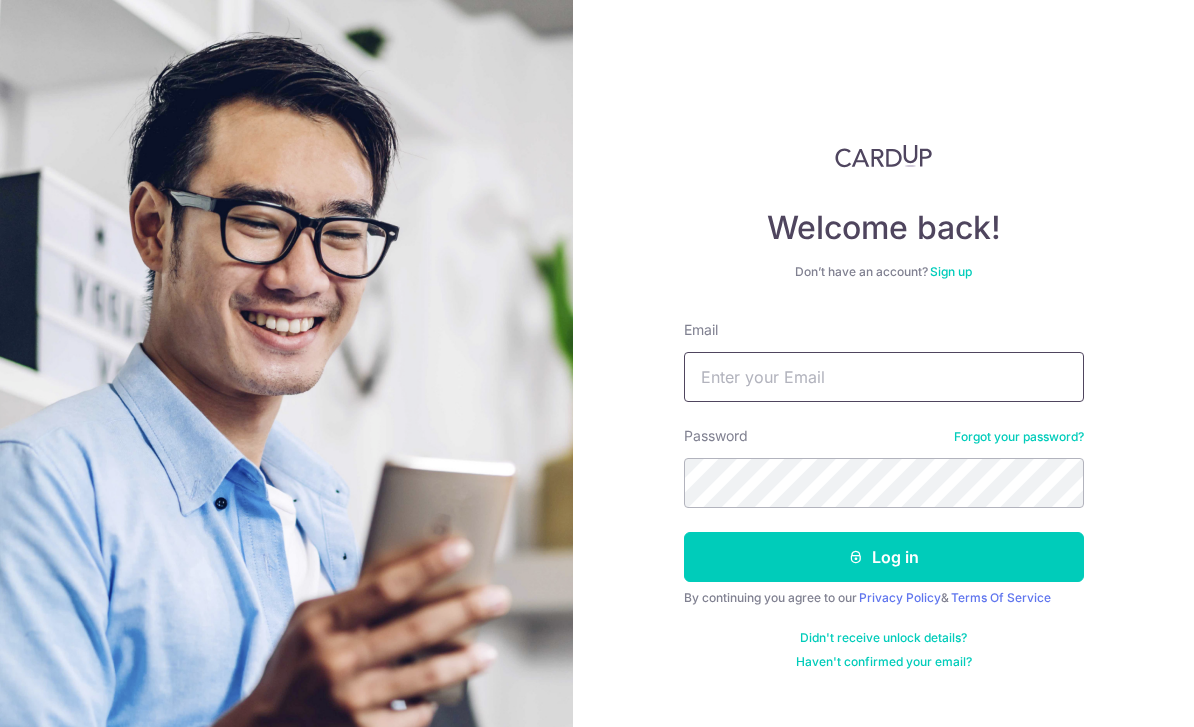 scroll, scrollTop: 192, scrollLeft: 0, axis: vertical 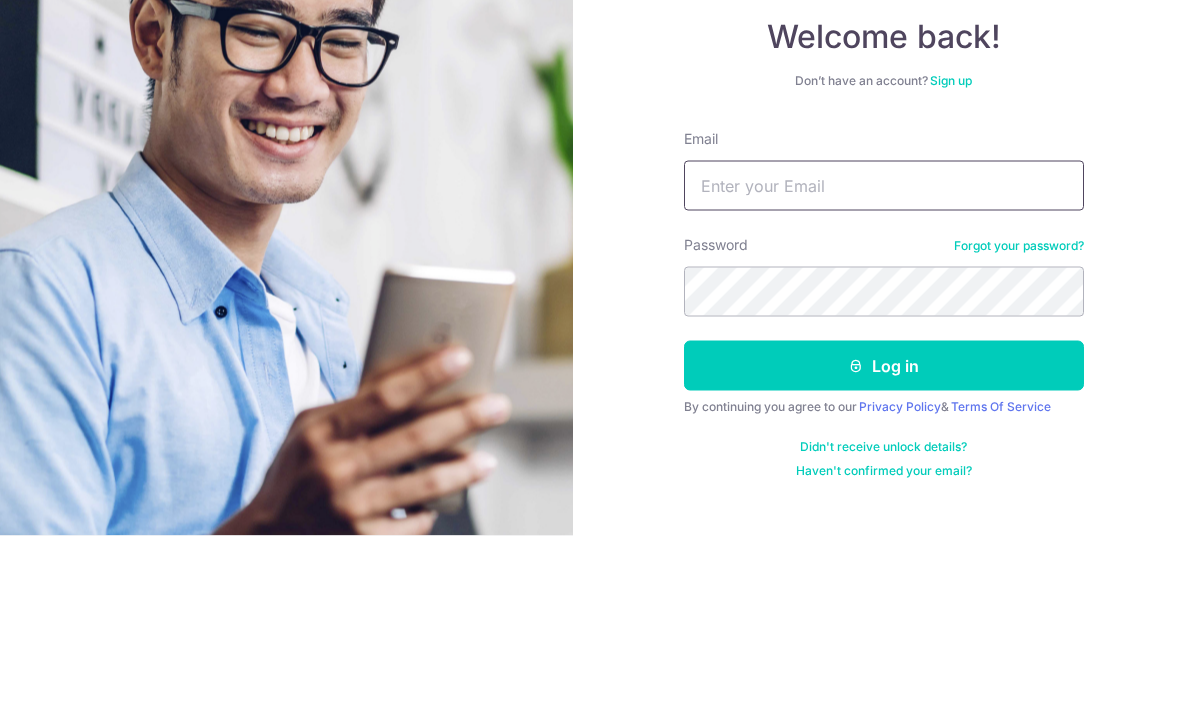 type on "Beakoh88@gmail.com" 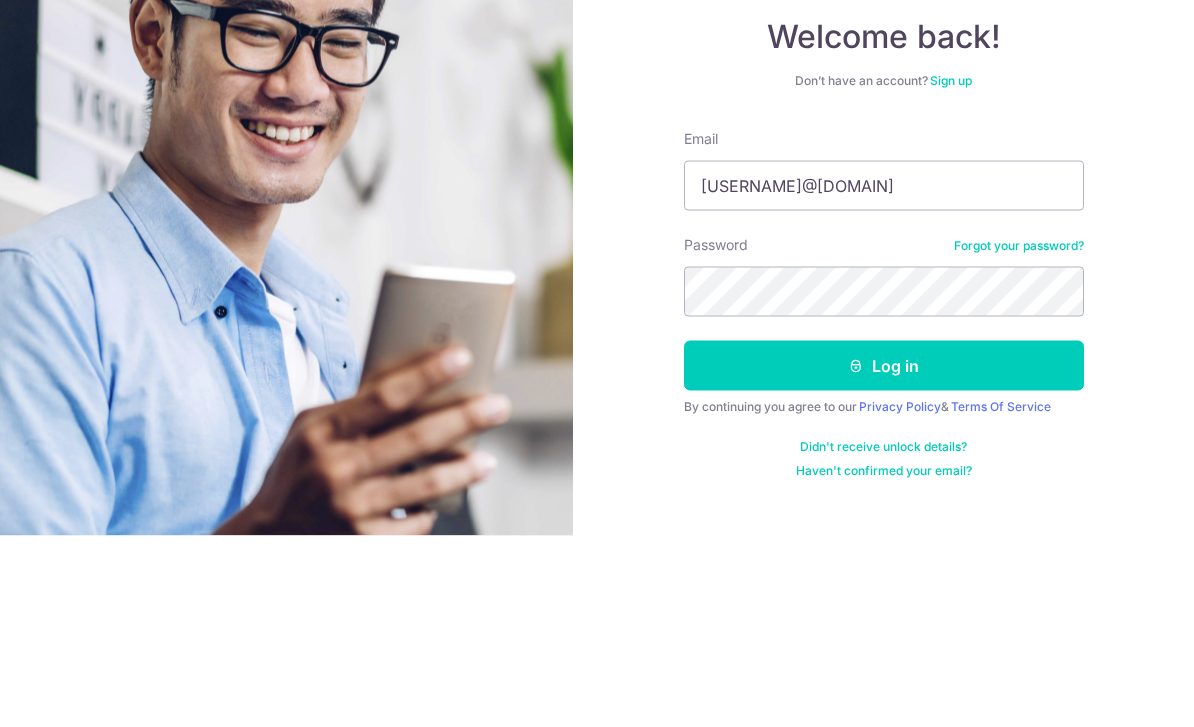 click on "Log in" at bounding box center (884, 557) 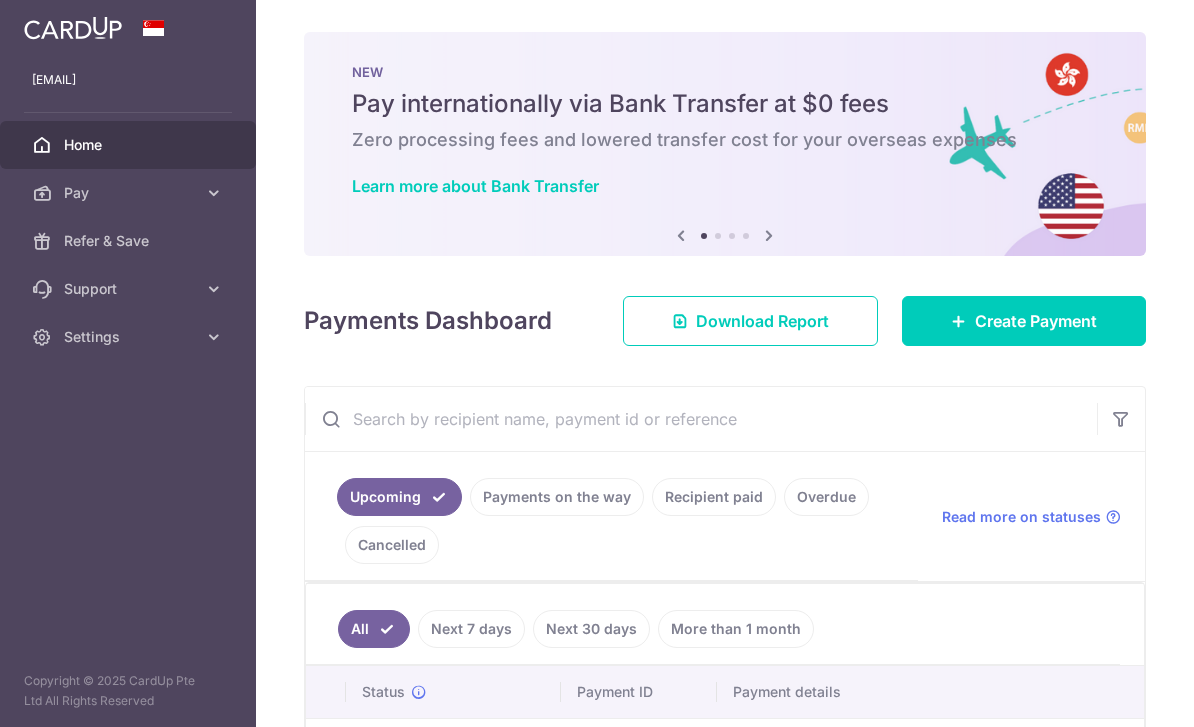 scroll, scrollTop: 0, scrollLeft: 0, axis: both 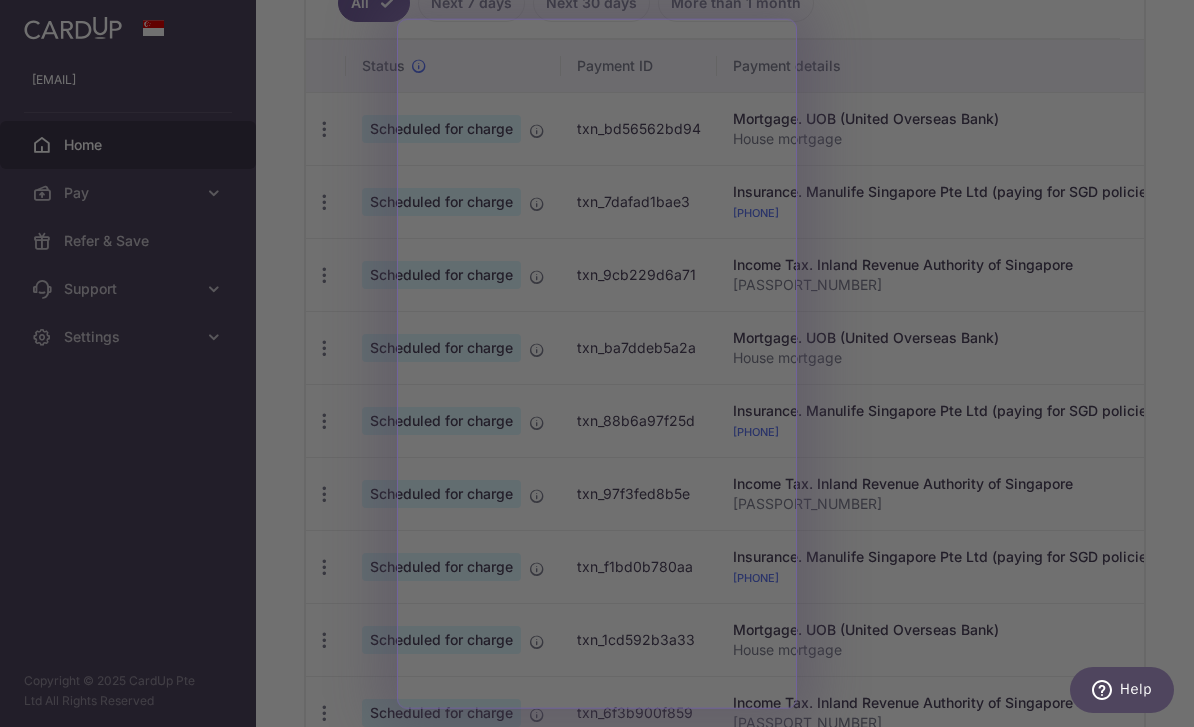 click at bounding box center [603, 367] 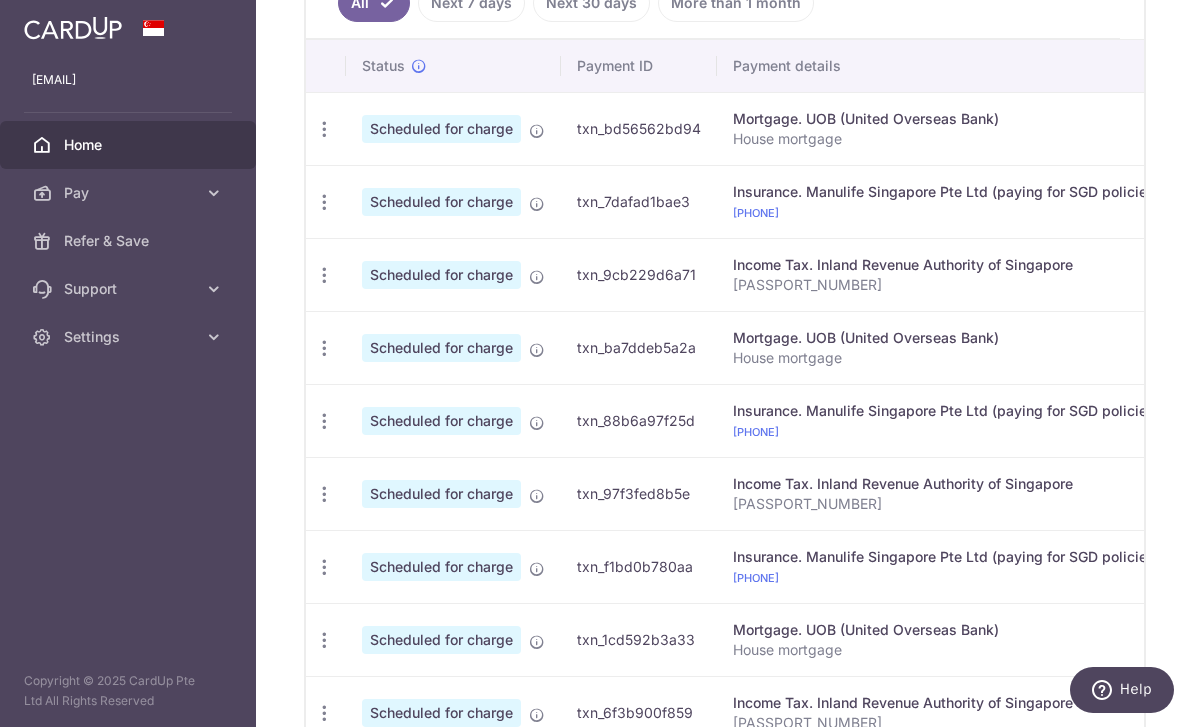 click on "Insurance. Manulife Singapore Pte Ltd (paying for SGD policies)" at bounding box center [947, 192] 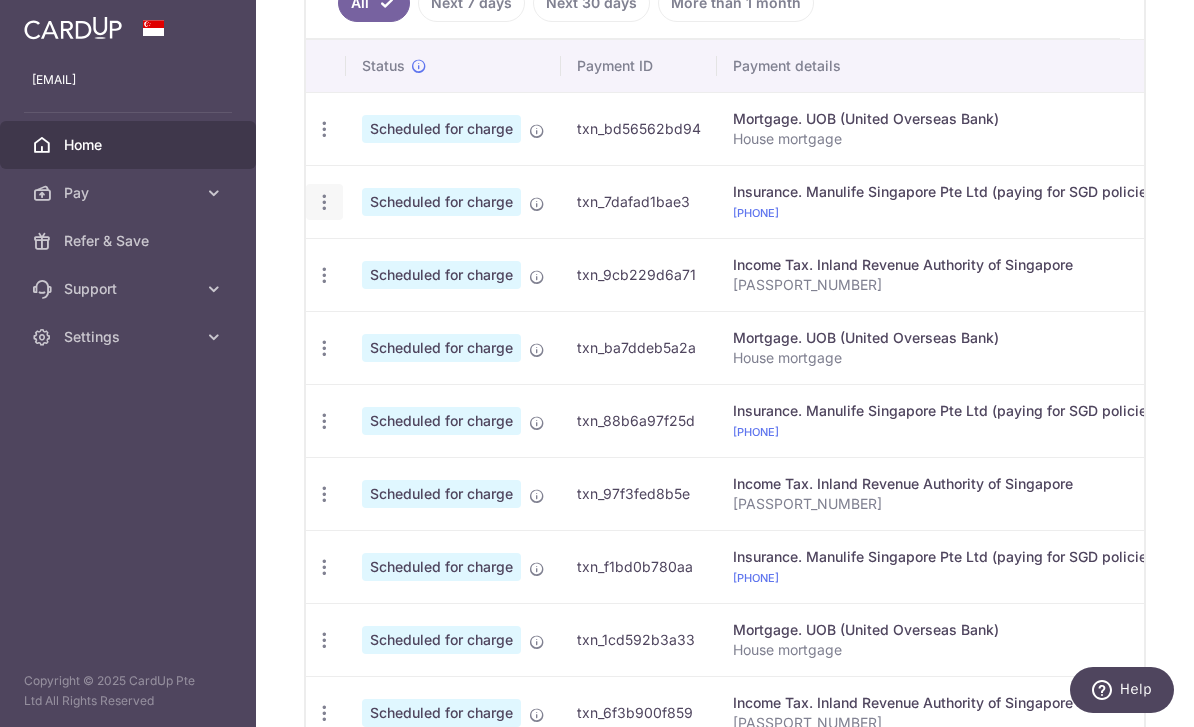 click at bounding box center (324, 129) 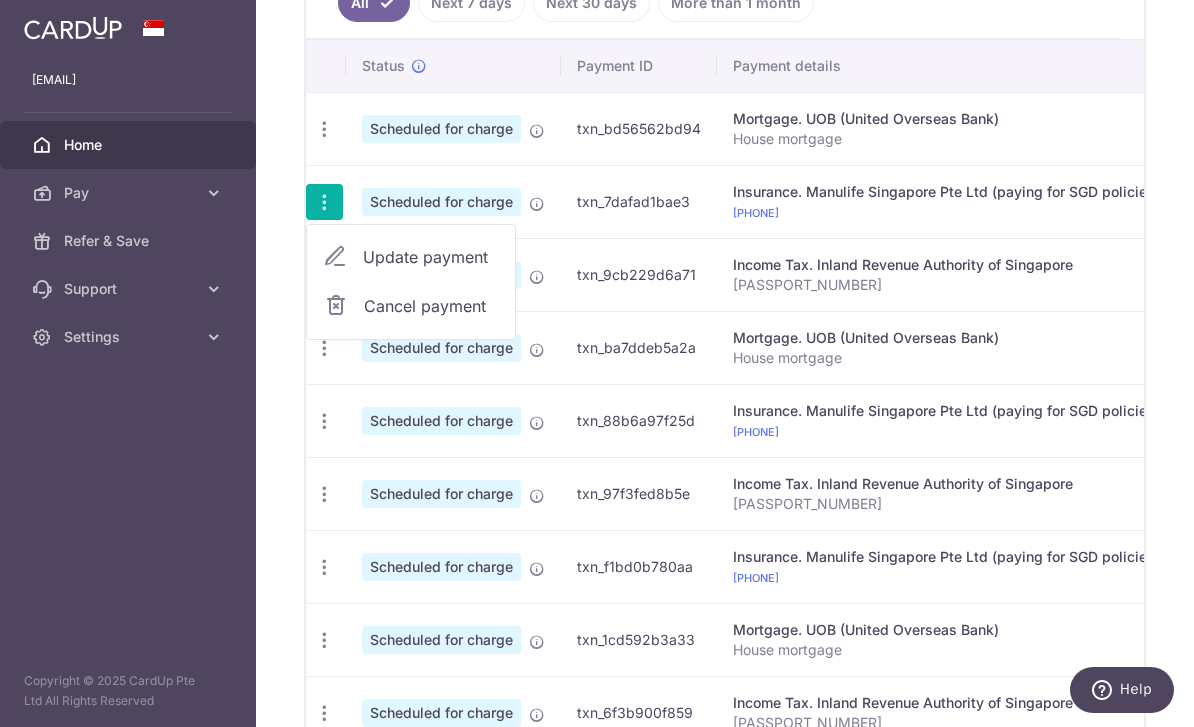 click on "Update payment" at bounding box center [431, 257] 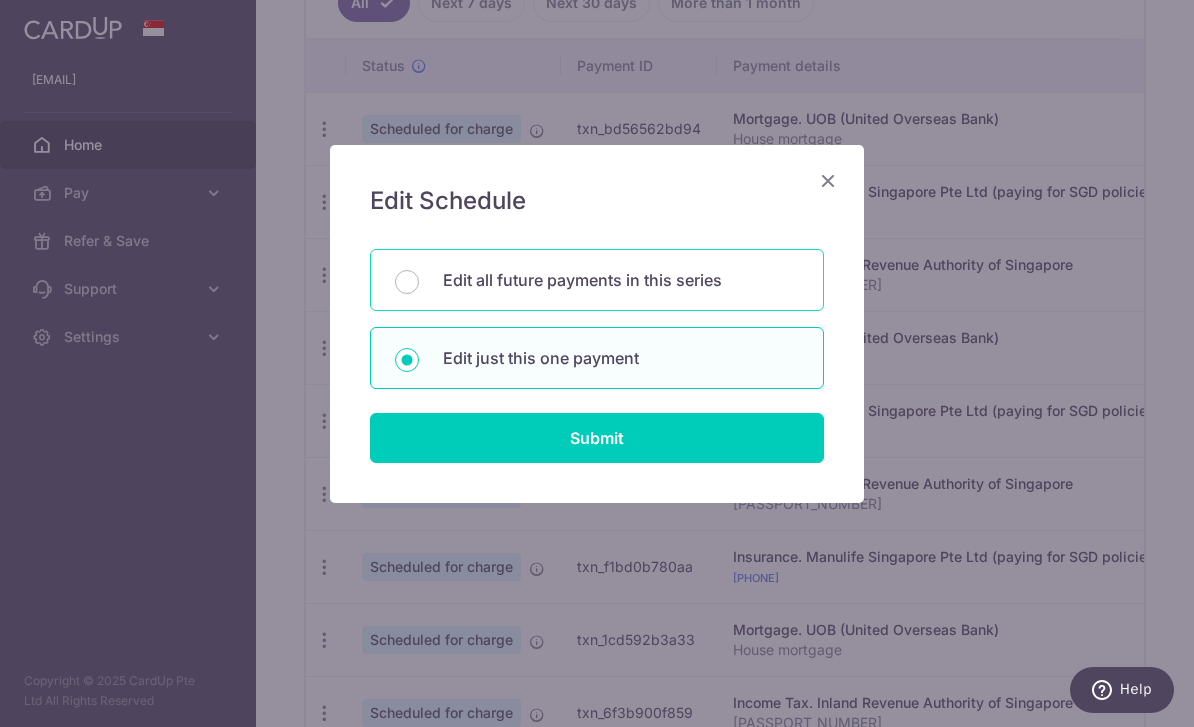 click on "Edit all future payments in this series" at bounding box center [621, 280] 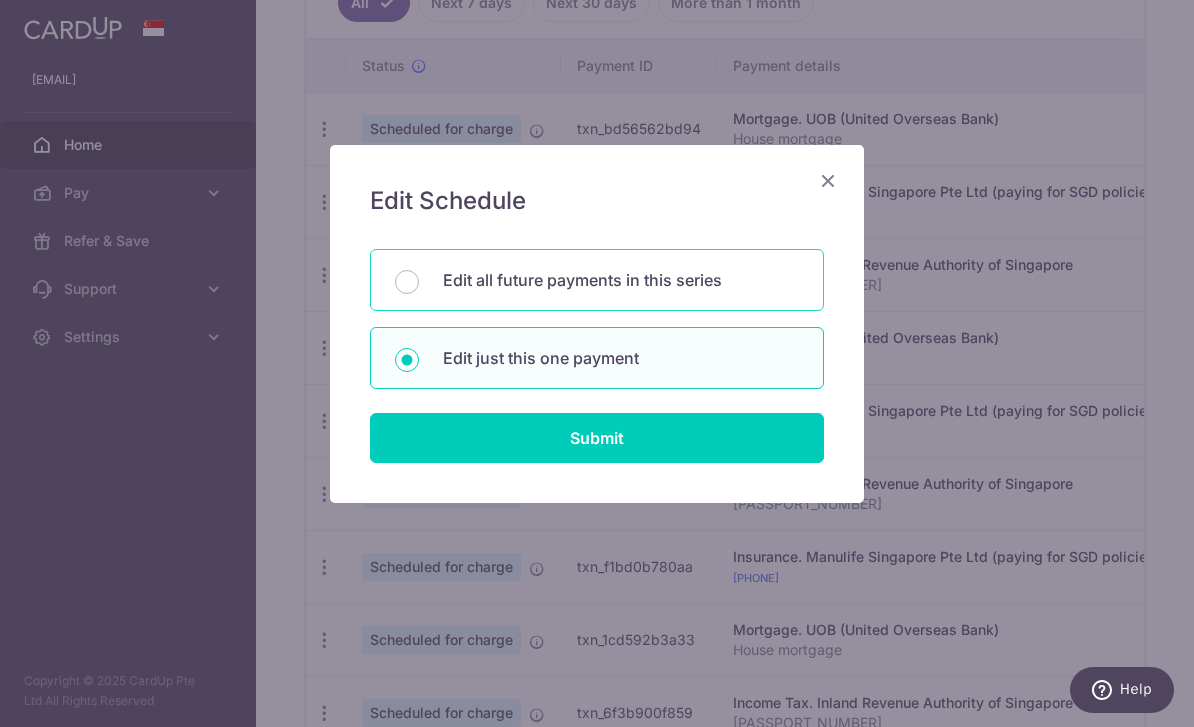 radio on "true" 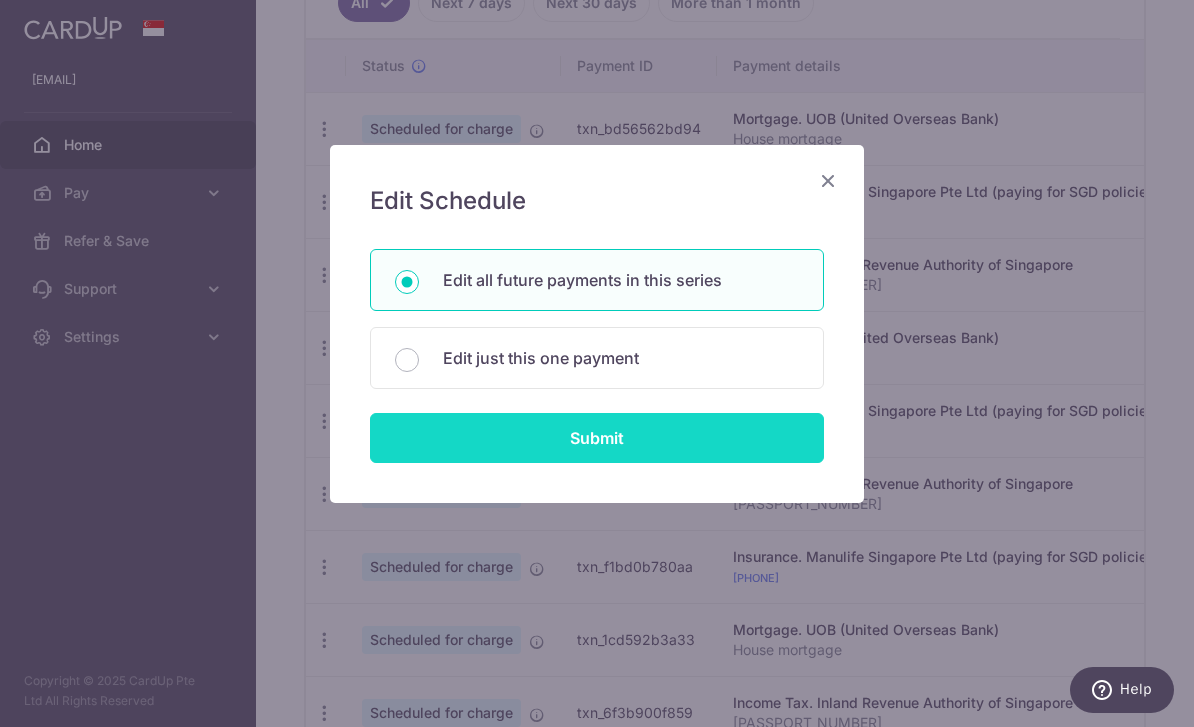 click on "Submit" at bounding box center [597, 438] 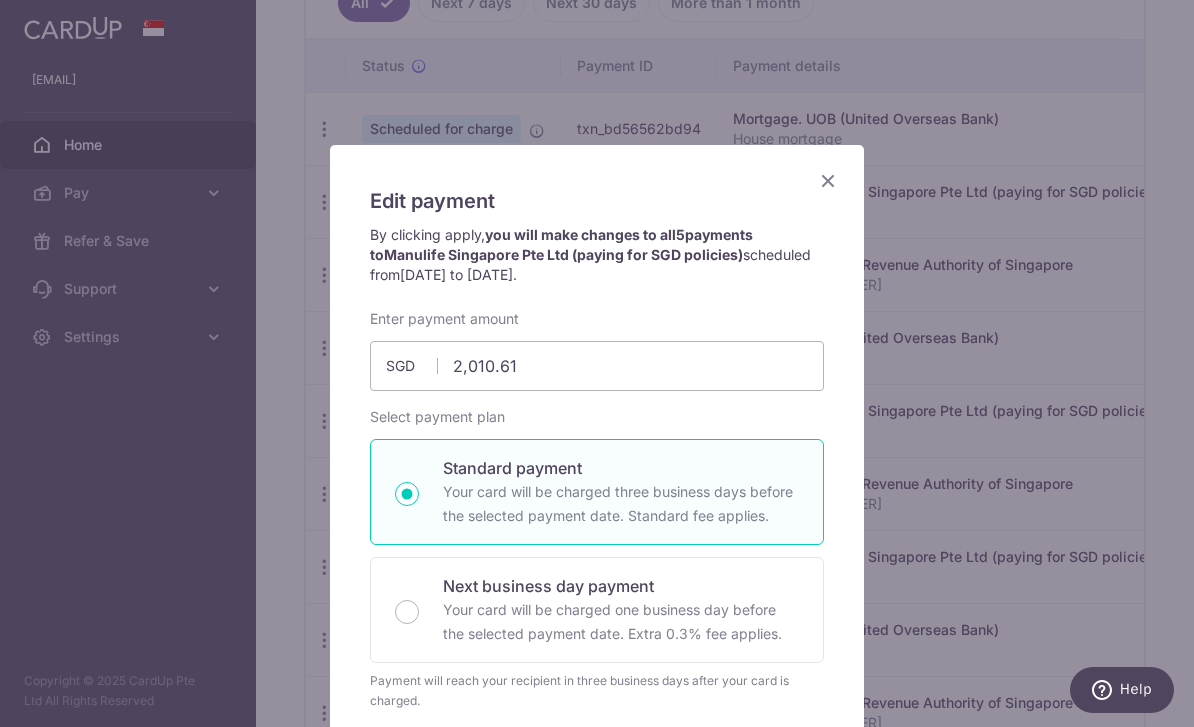 scroll, scrollTop: 0, scrollLeft: 0, axis: both 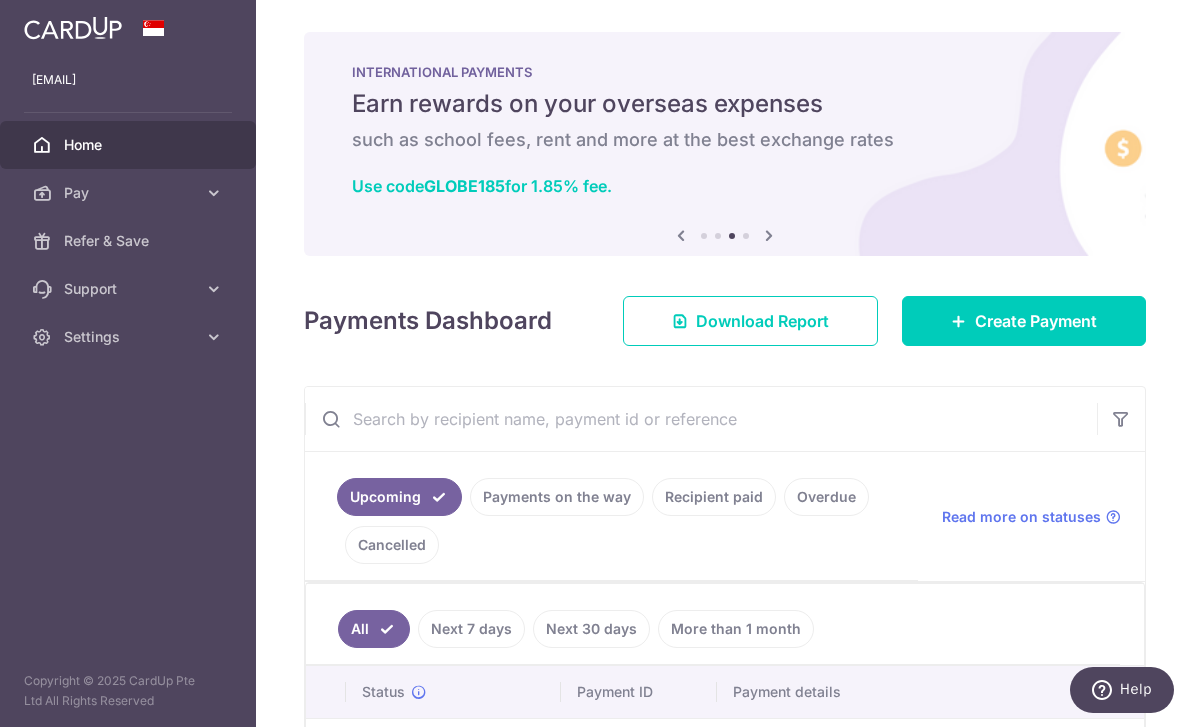 click at bounding box center [0, 0] 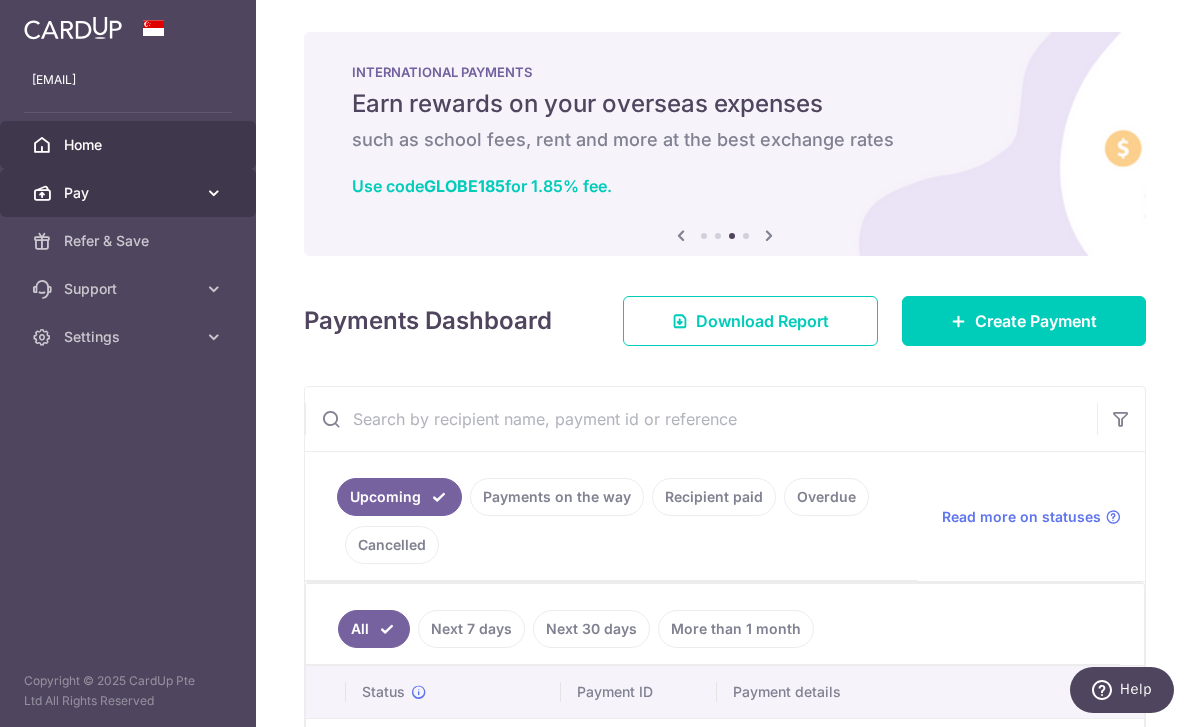click on "Pay" at bounding box center (128, 193) 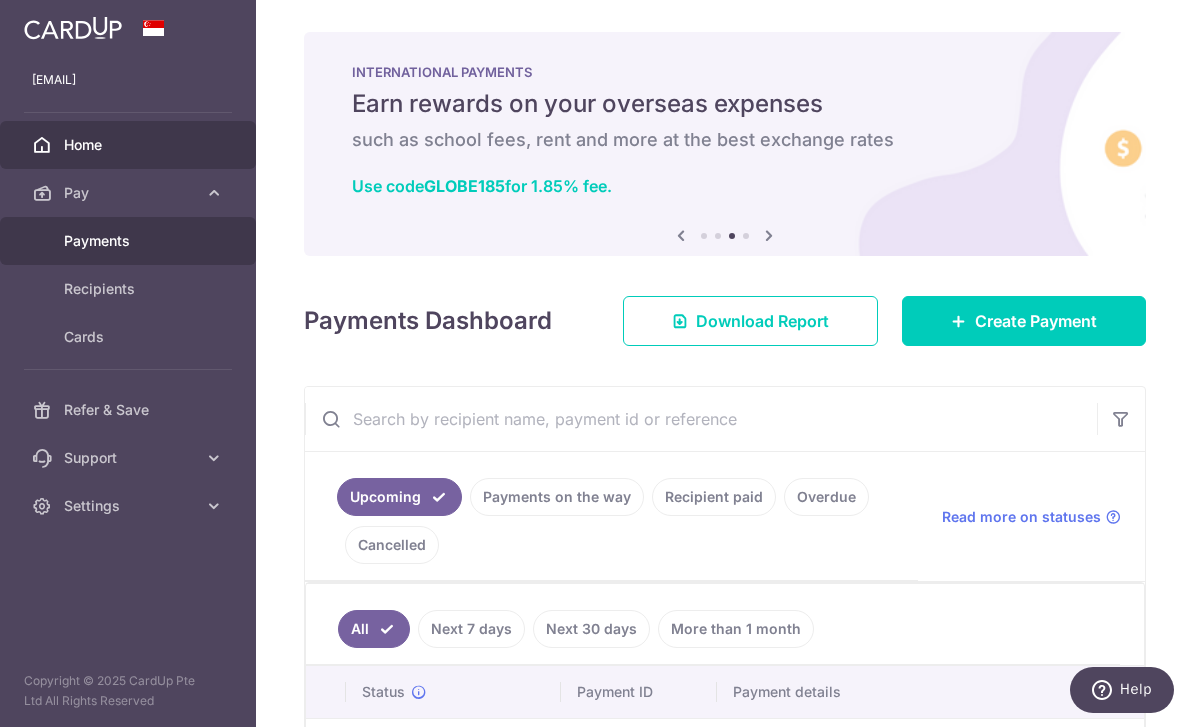 click on "Payments" at bounding box center (128, 241) 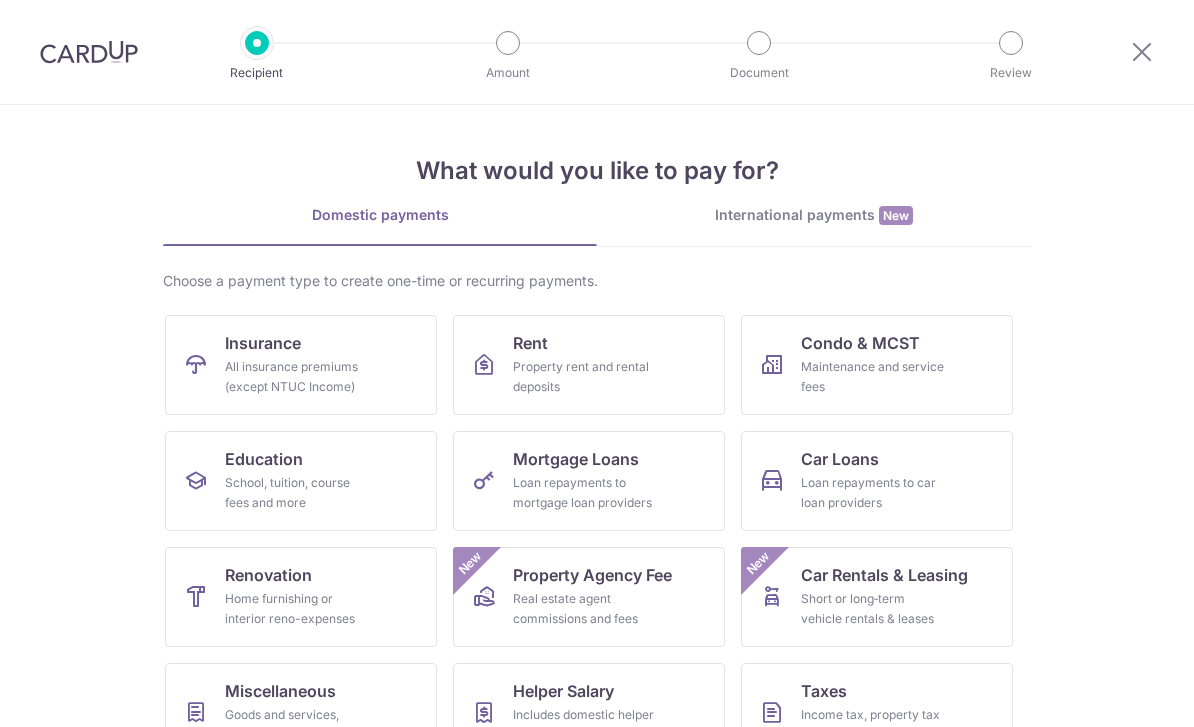 scroll, scrollTop: 0, scrollLeft: 0, axis: both 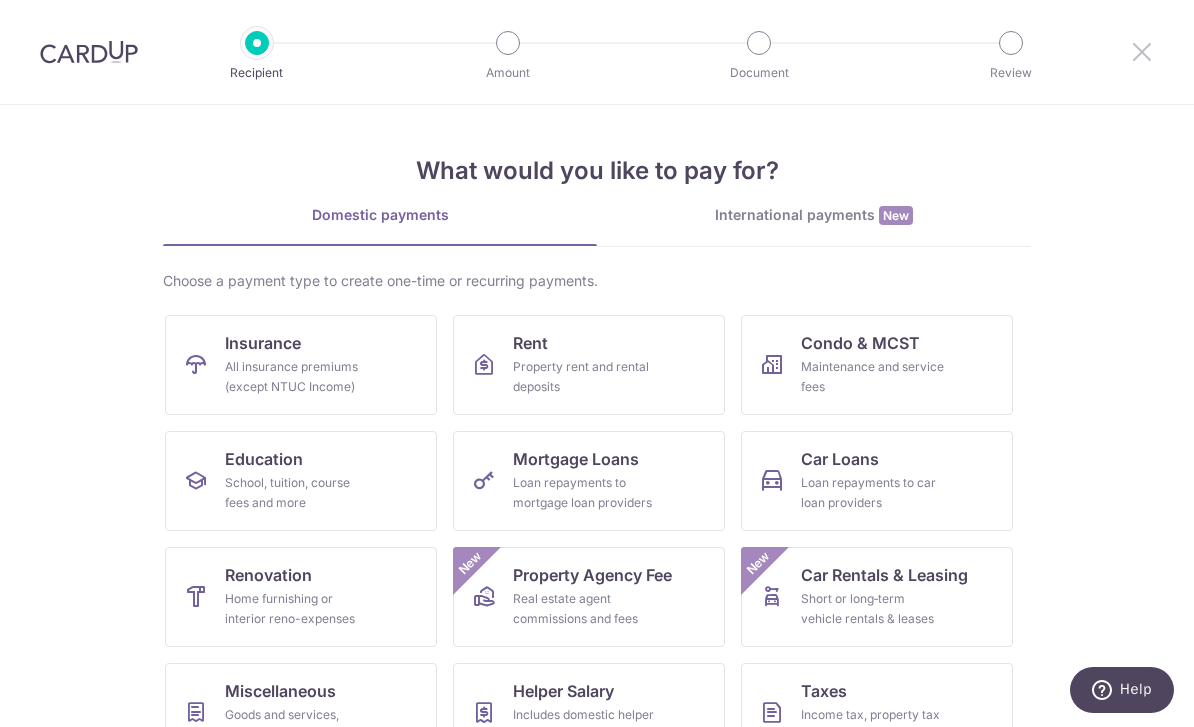 click at bounding box center [1142, 51] 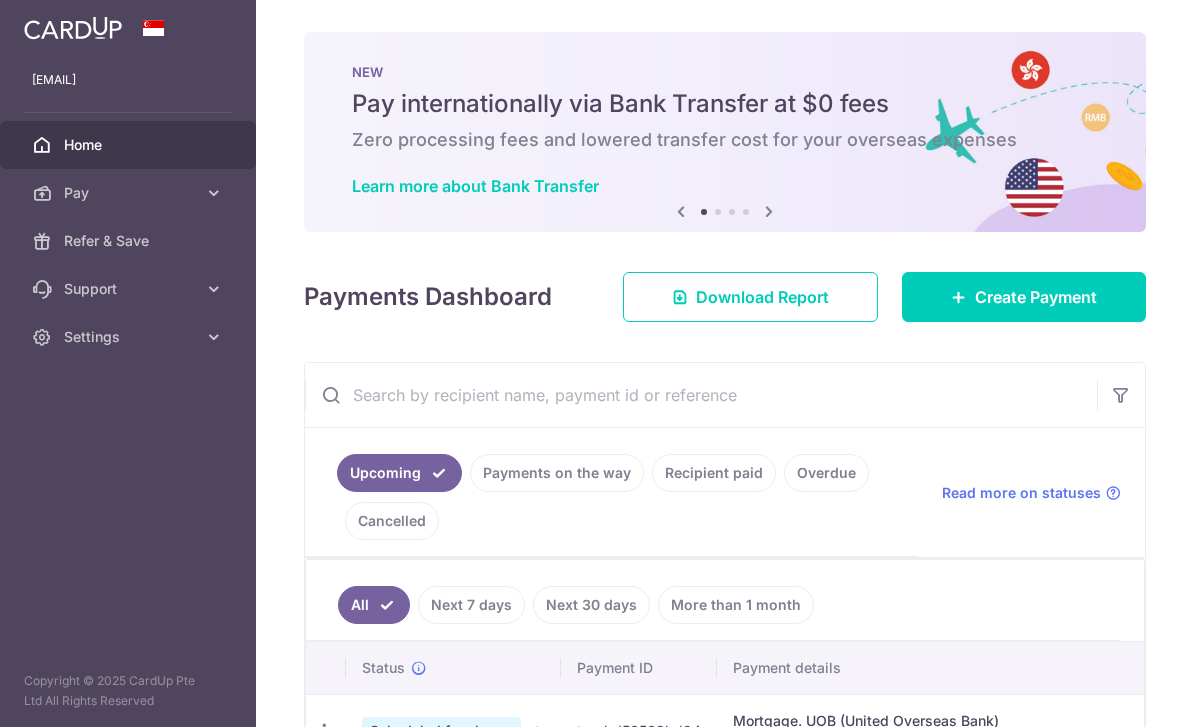scroll, scrollTop: 0, scrollLeft: 0, axis: both 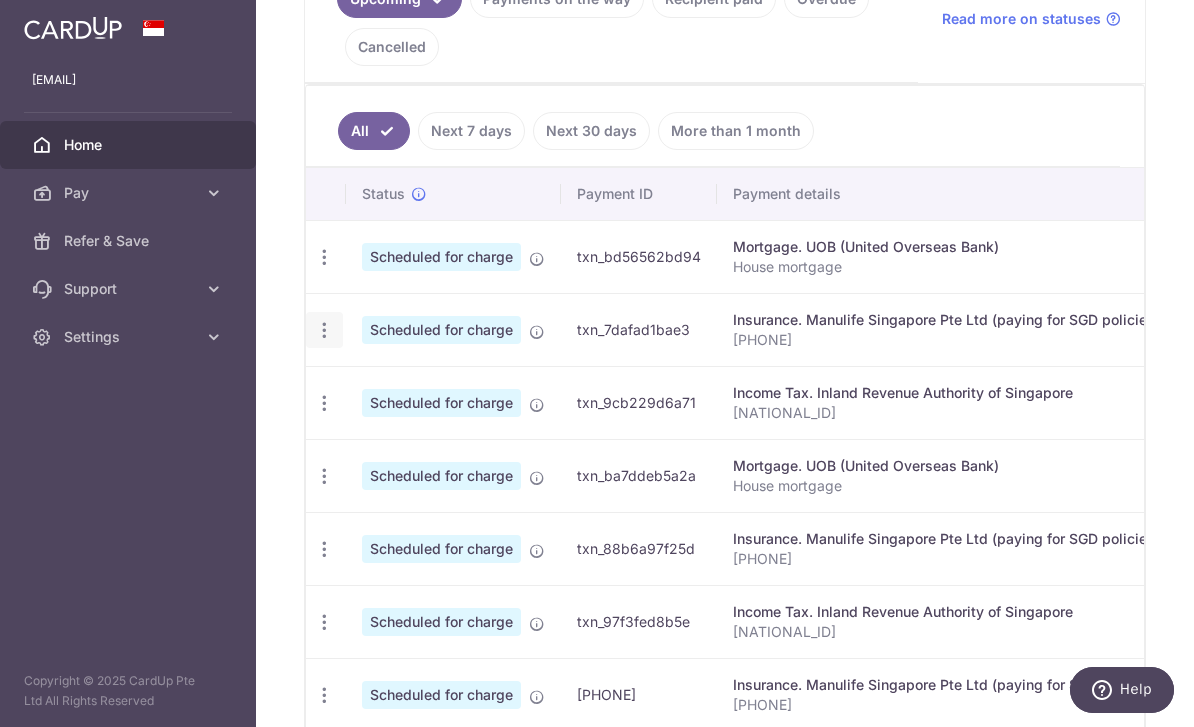 click at bounding box center (324, 257) 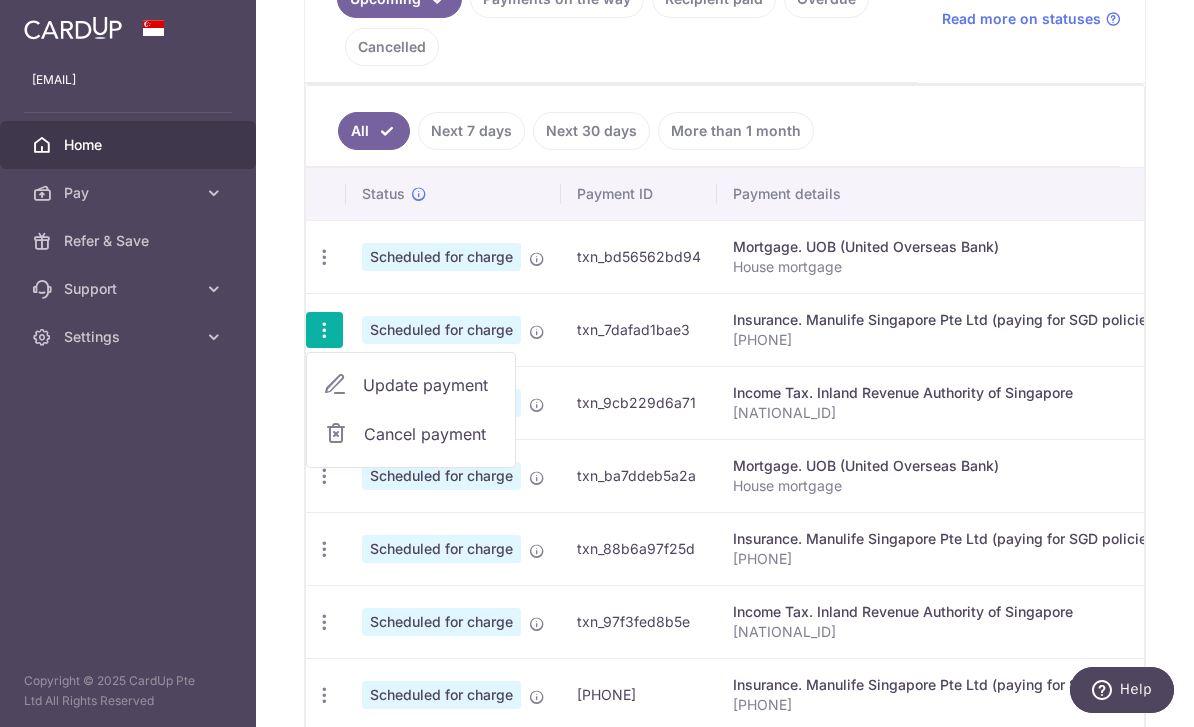 click at bounding box center [597, 363] 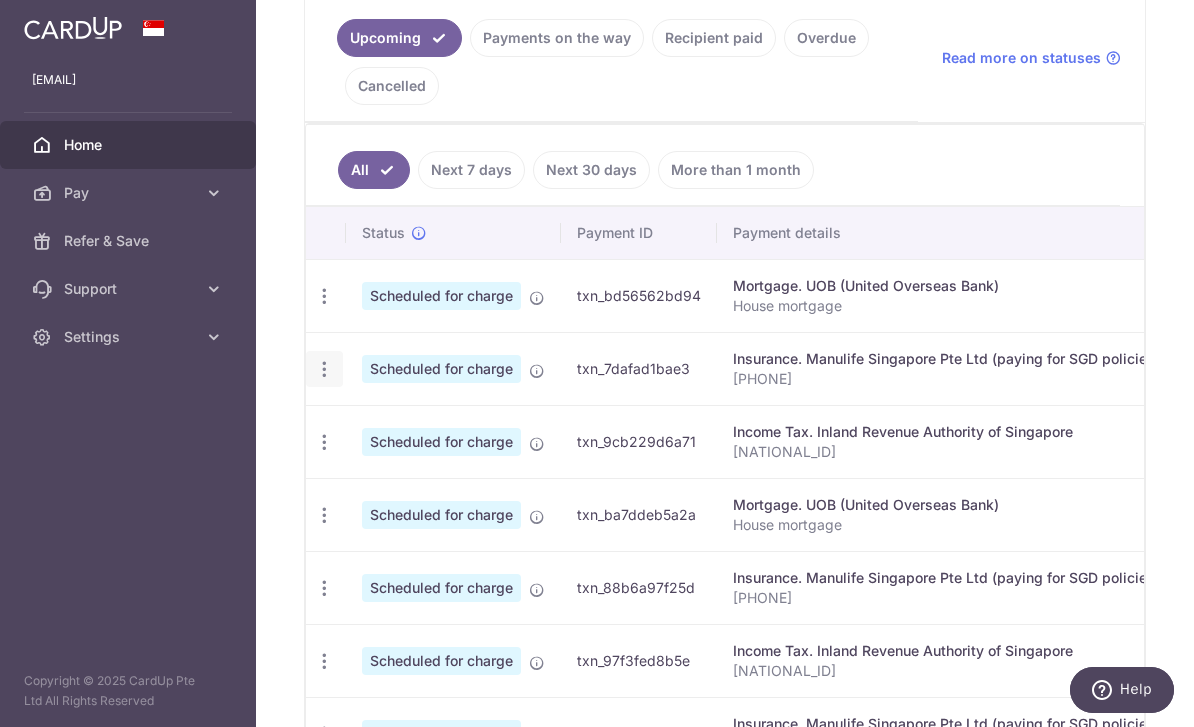 scroll, scrollTop: 430, scrollLeft: 0, axis: vertical 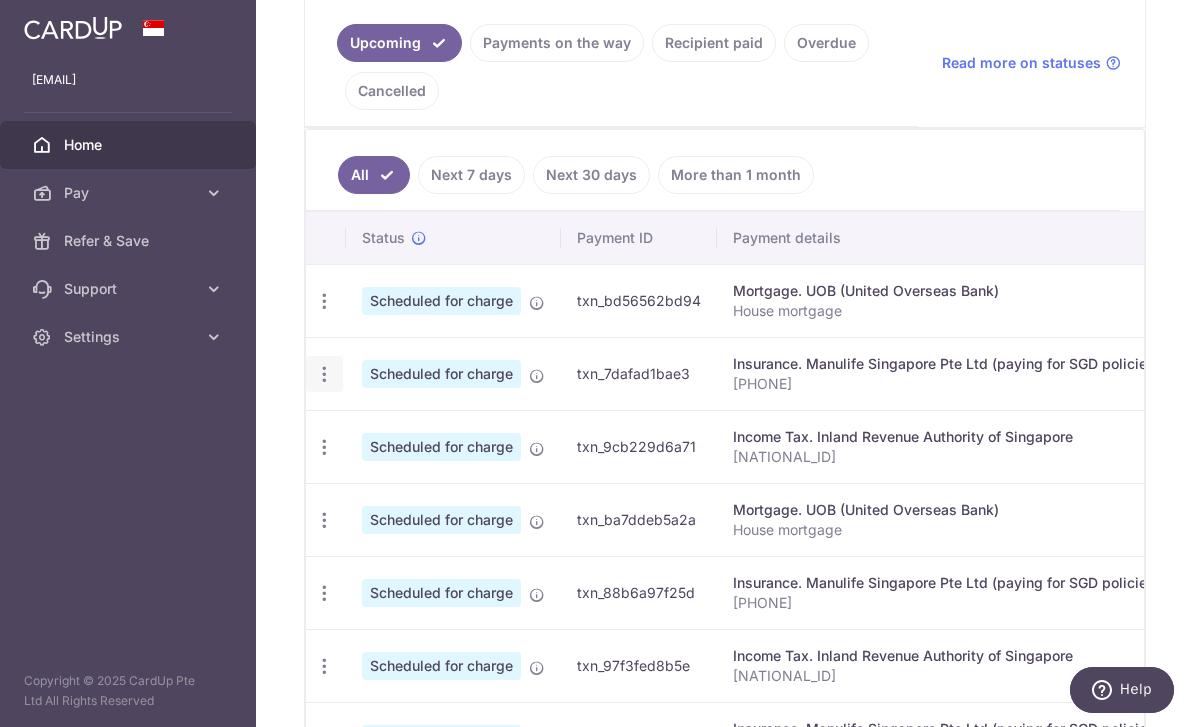 click at bounding box center [324, 301] 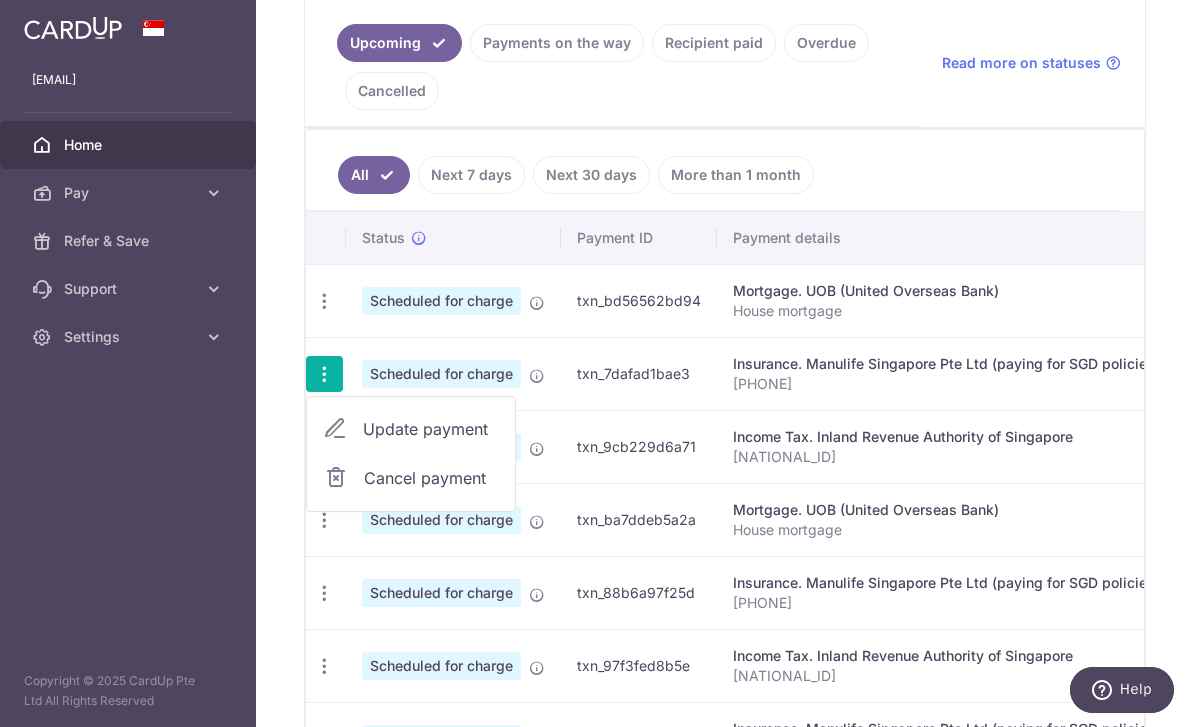 click on "Update payment" at bounding box center [431, 429] 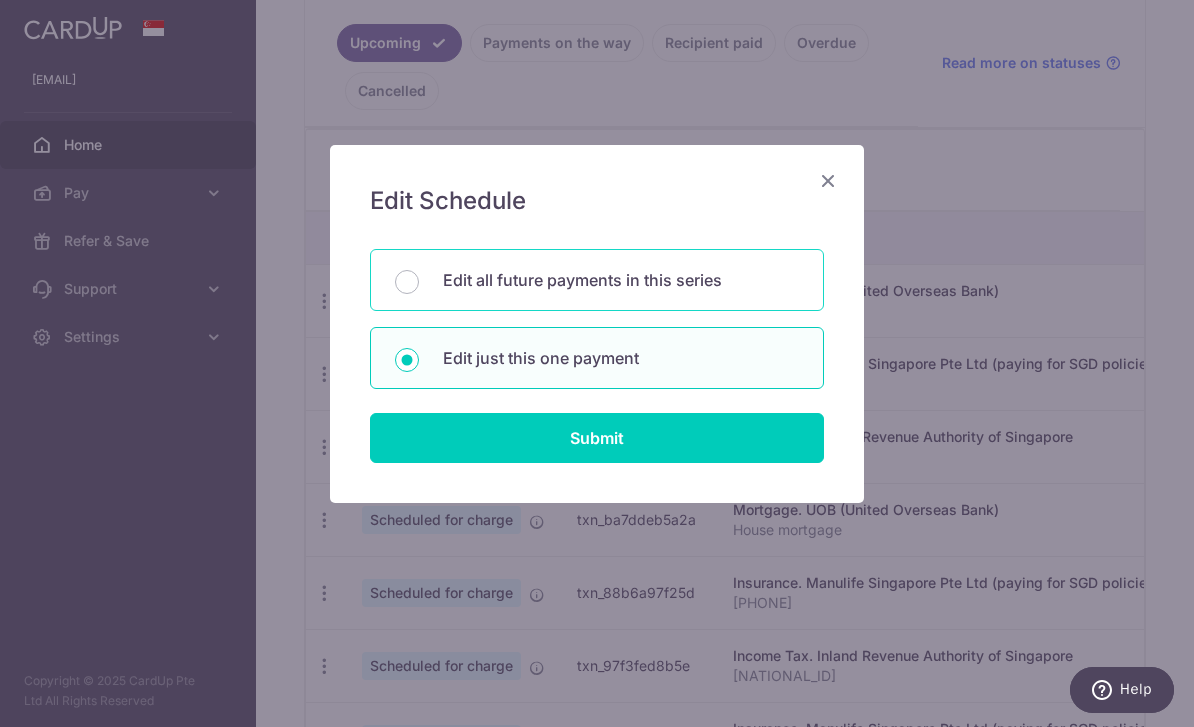 click on "Edit all future payments in this series" at bounding box center [621, 280] 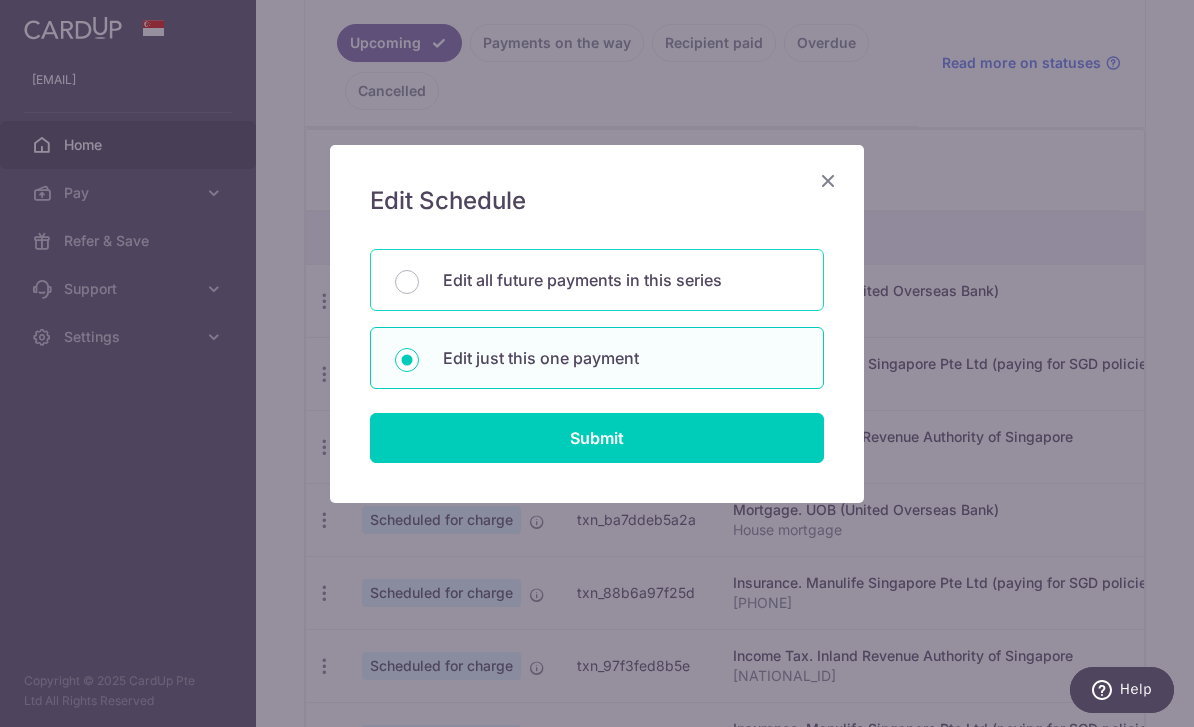 radio on "true" 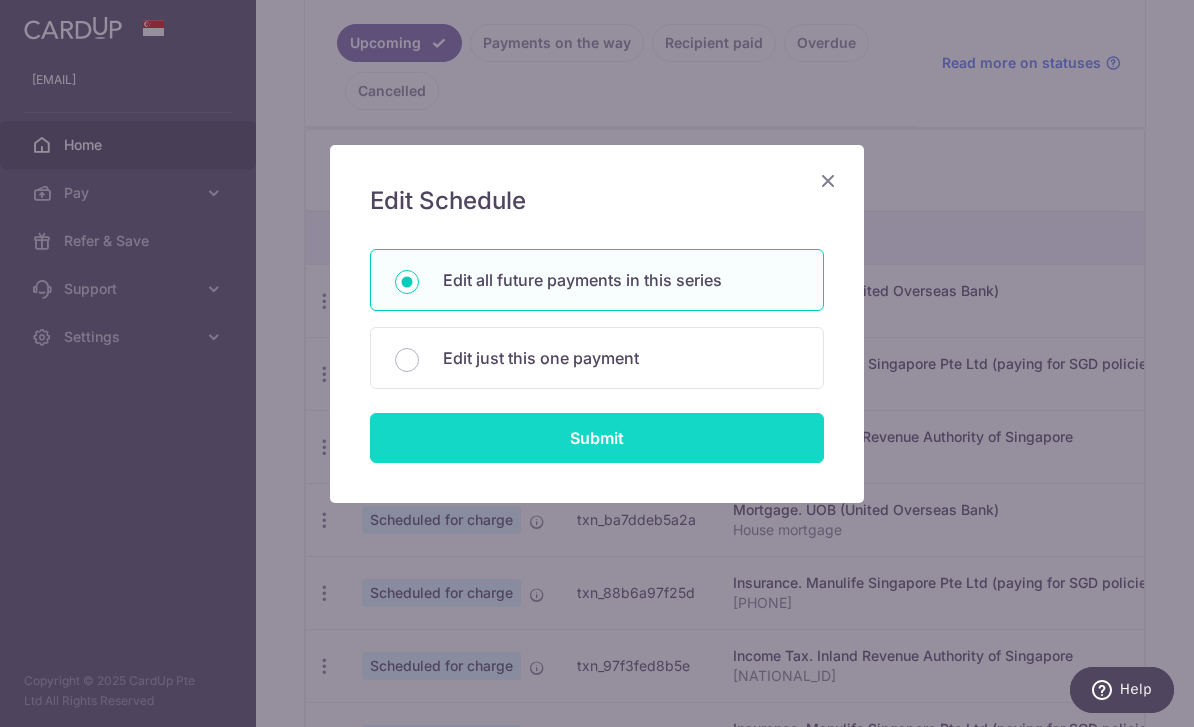 click on "Submit" at bounding box center [597, 438] 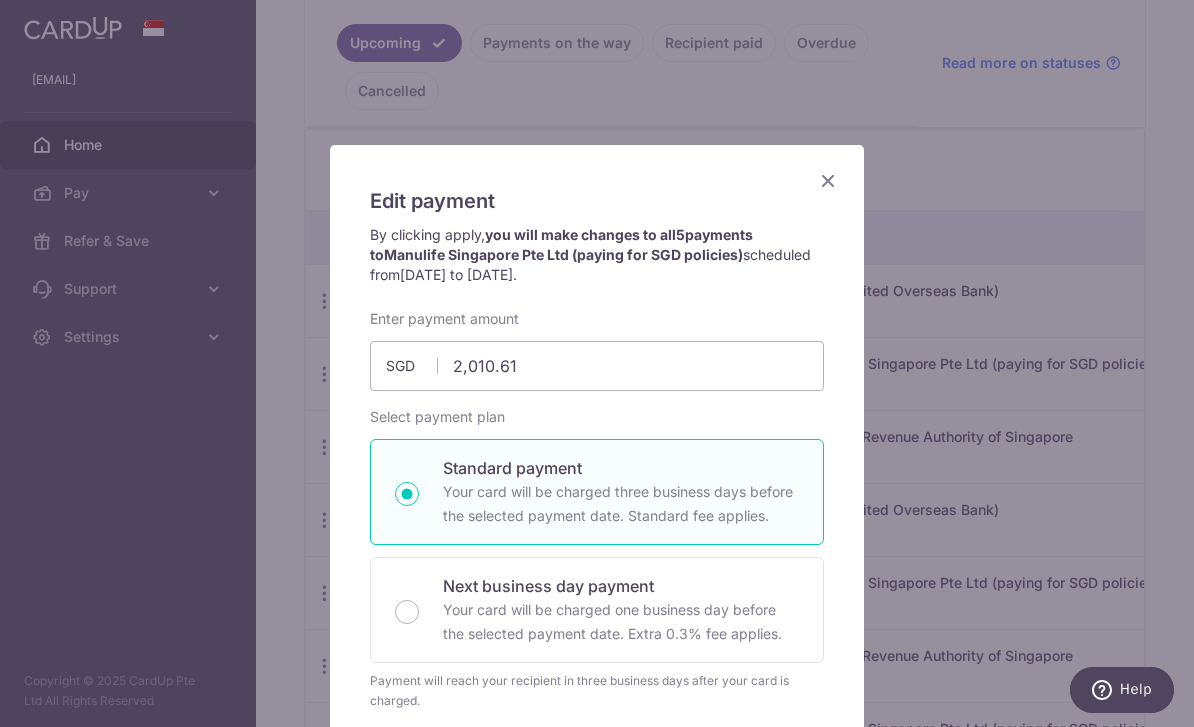 scroll, scrollTop: 0, scrollLeft: 0, axis: both 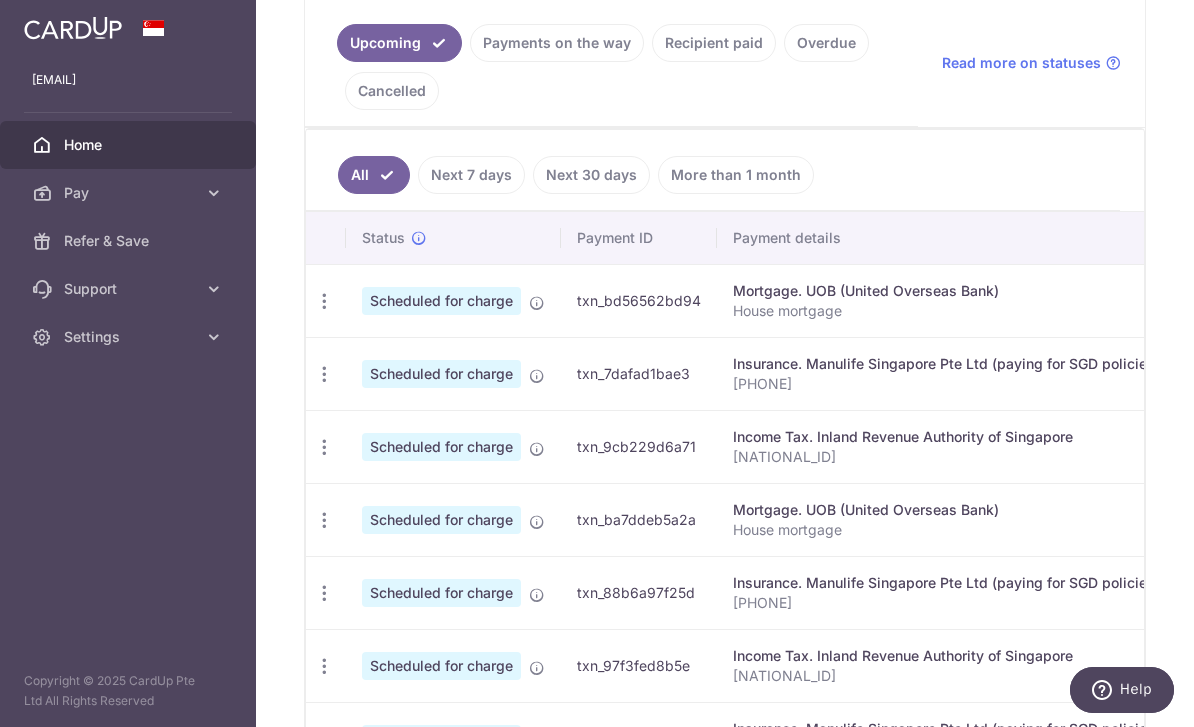 click on "Recipient paid" at bounding box center [714, 43] 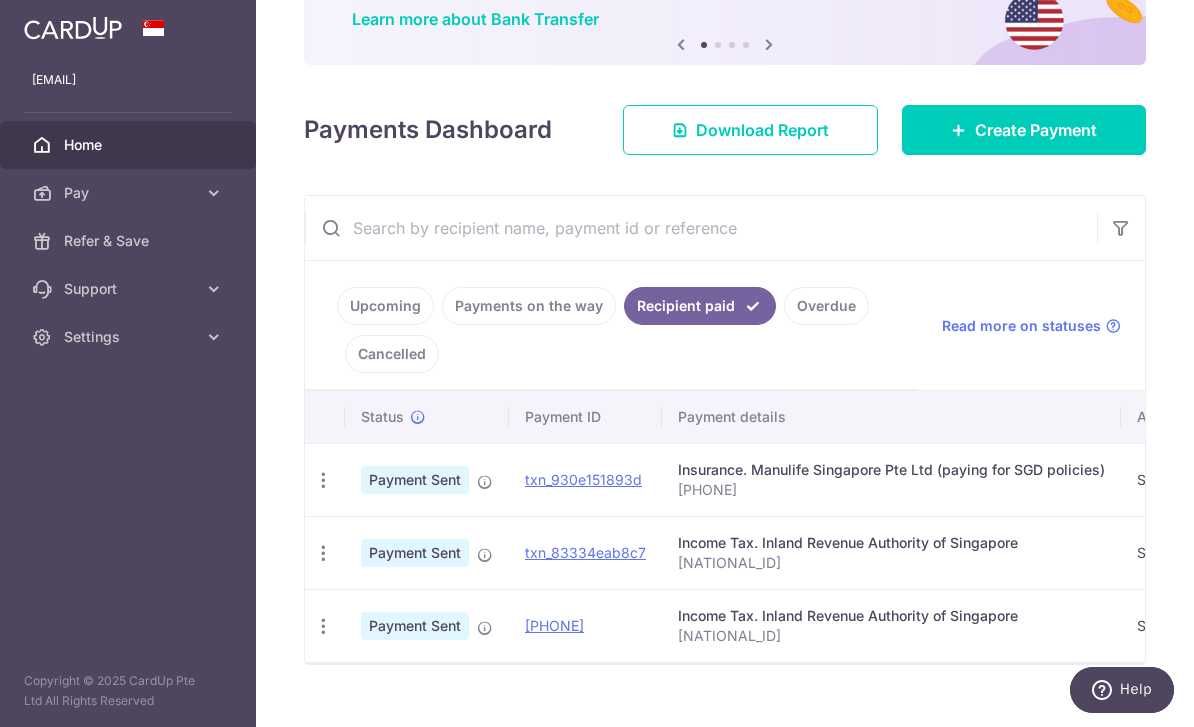 scroll, scrollTop: 166, scrollLeft: 0, axis: vertical 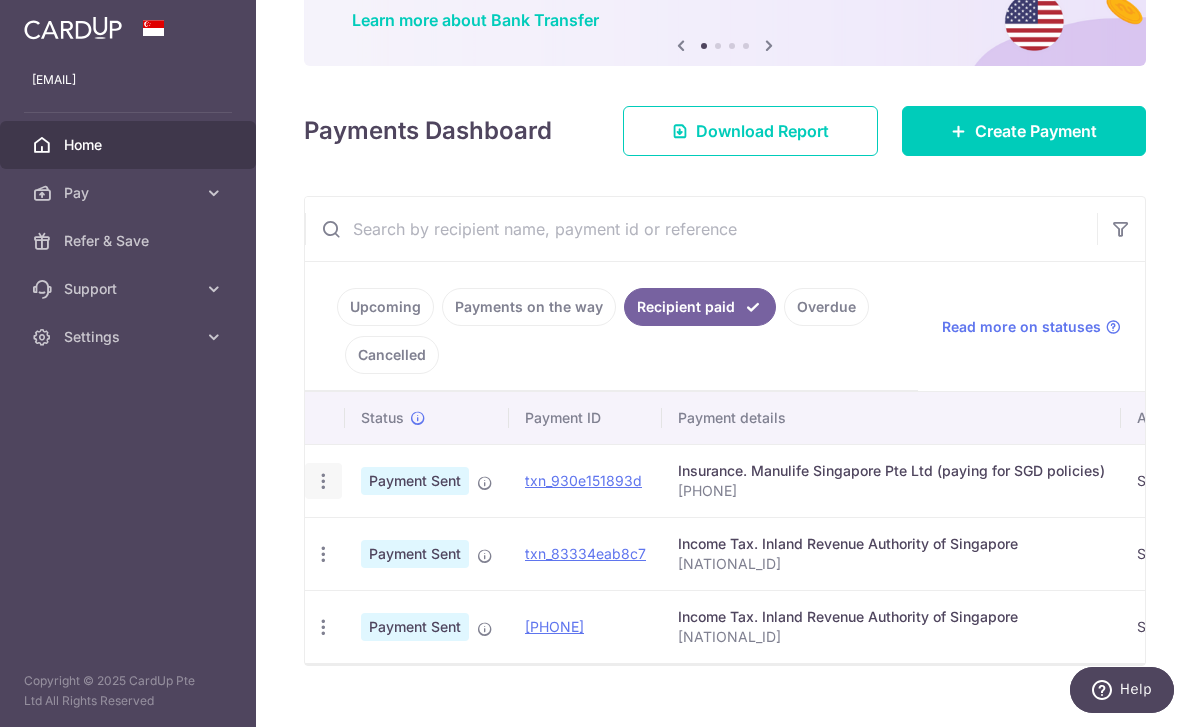 click at bounding box center (323, 481) 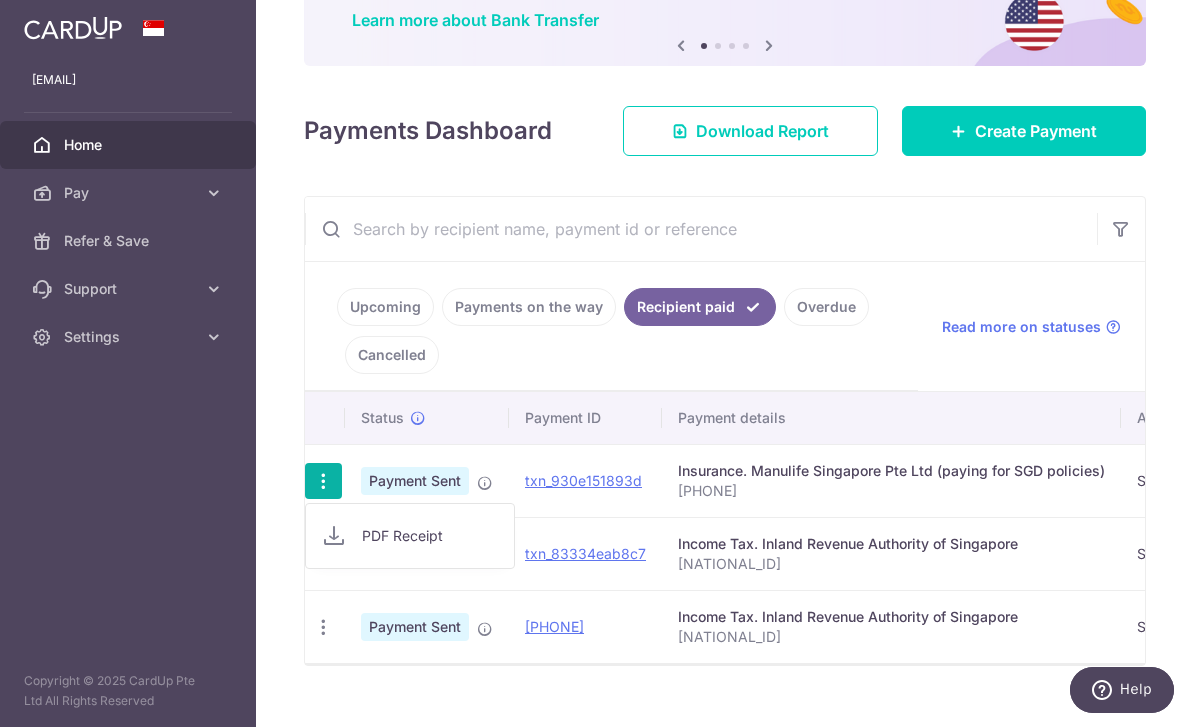 click on "PDF Receipt" at bounding box center (430, 536) 